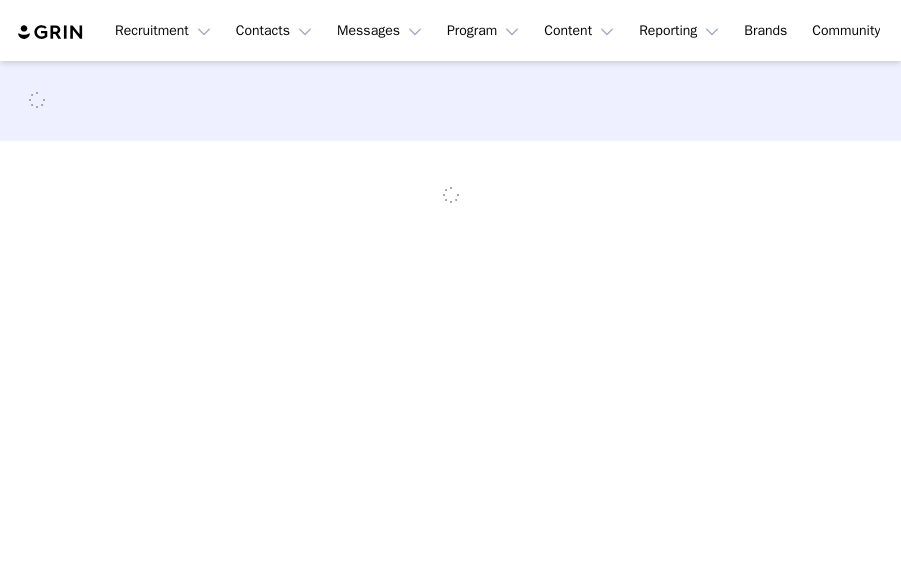 scroll, scrollTop: 0, scrollLeft: 0, axis: both 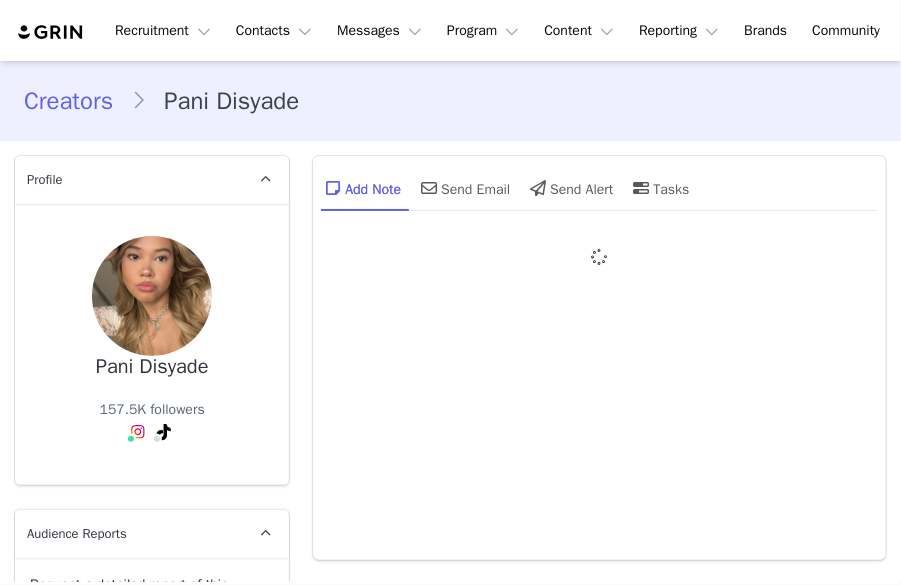 type on "+1 ([GEOGRAPHIC_DATA])" 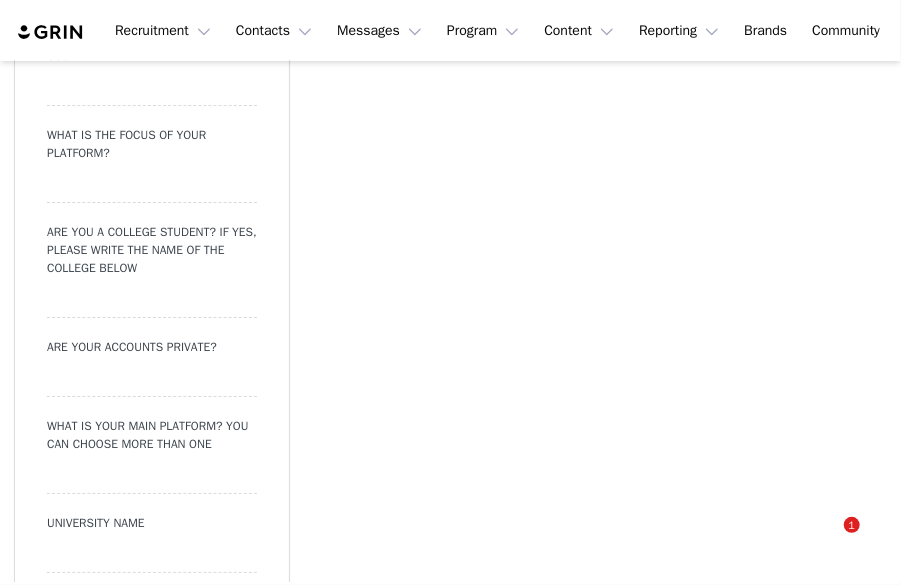 scroll, scrollTop: 3443, scrollLeft: 0, axis: vertical 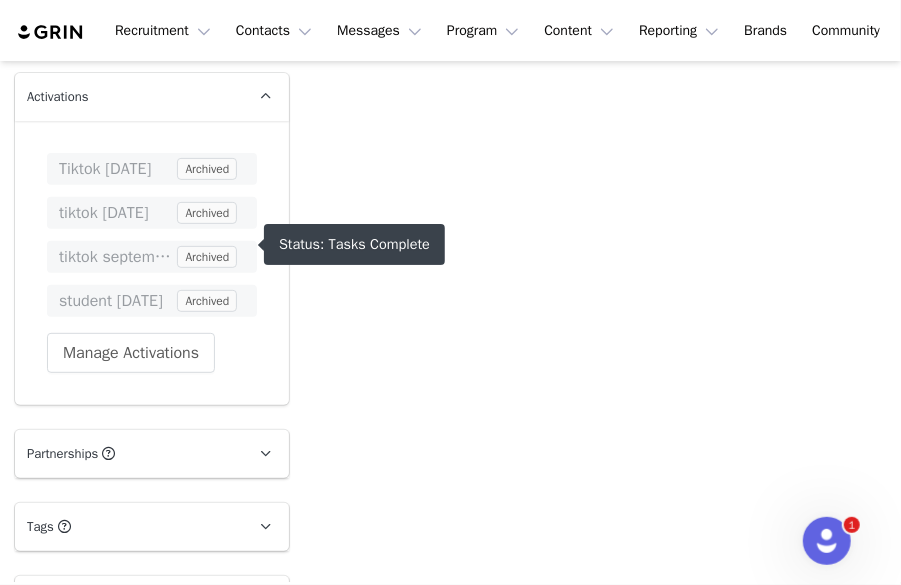 click on "Tiktok July 2024" at bounding box center (116, 169) 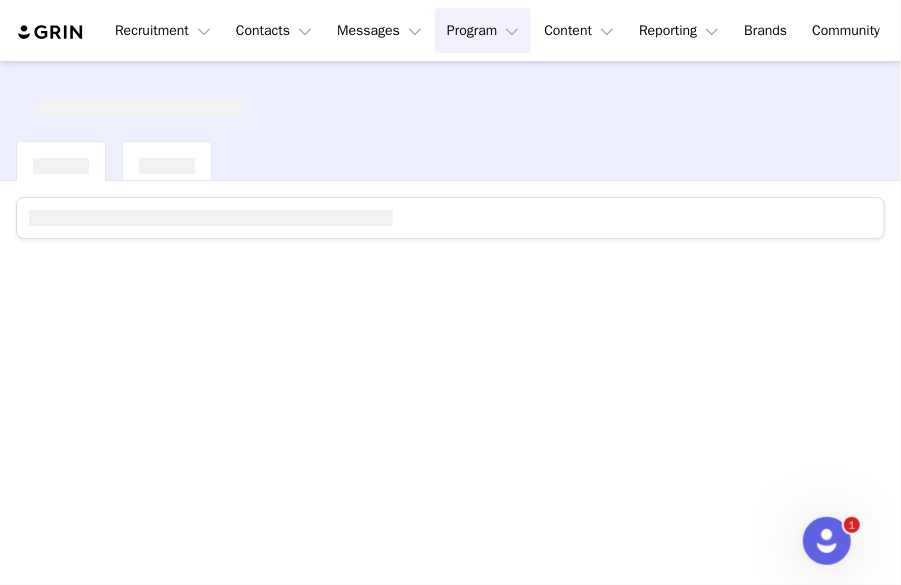 scroll, scrollTop: 0, scrollLeft: 0, axis: both 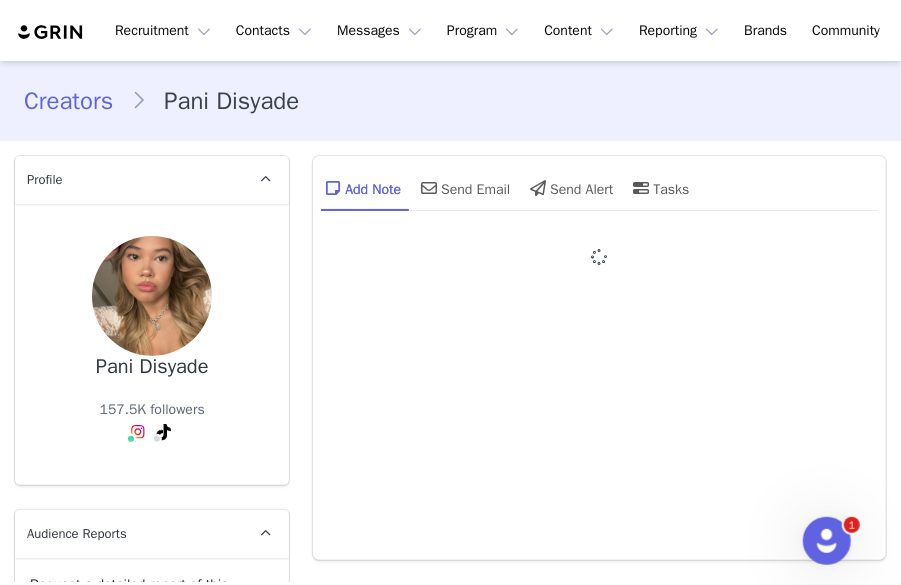 type on "+1 (United States)" 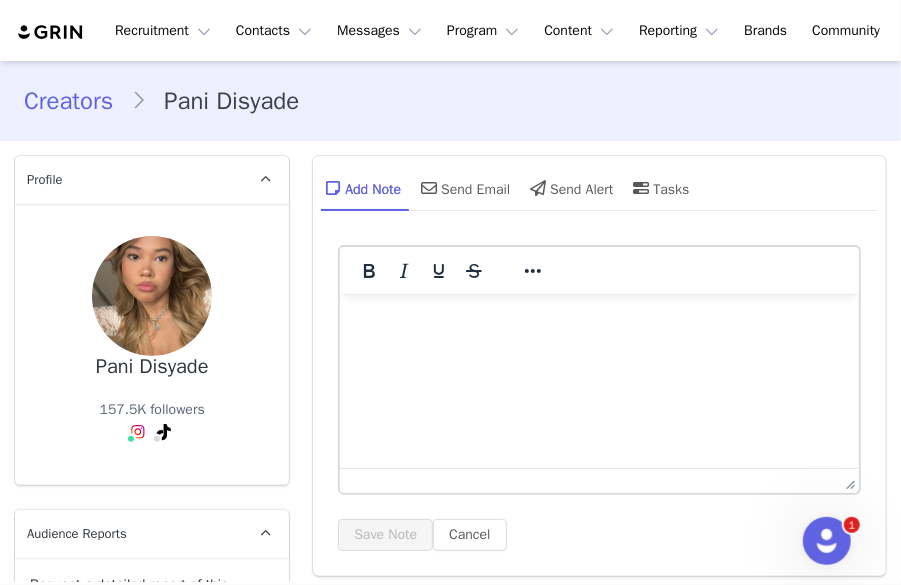 scroll, scrollTop: 0, scrollLeft: 0, axis: both 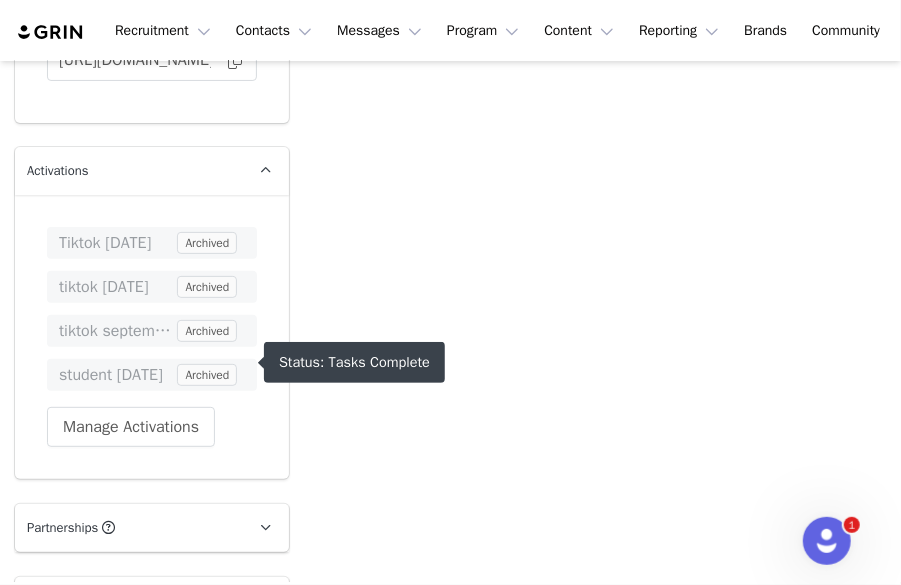 click on "tiktok april 2024" at bounding box center [116, 287] 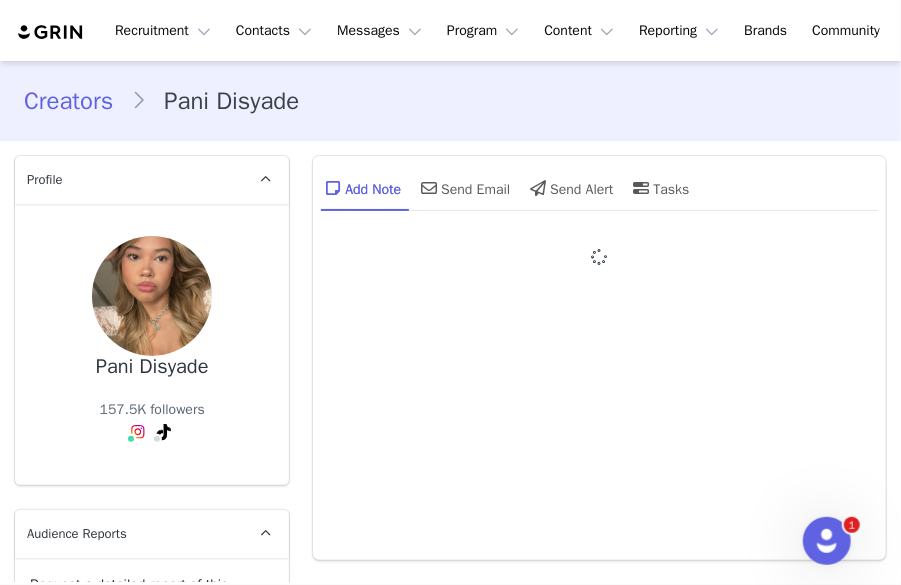 type on "+1 ([GEOGRAPHIC_DATA])" 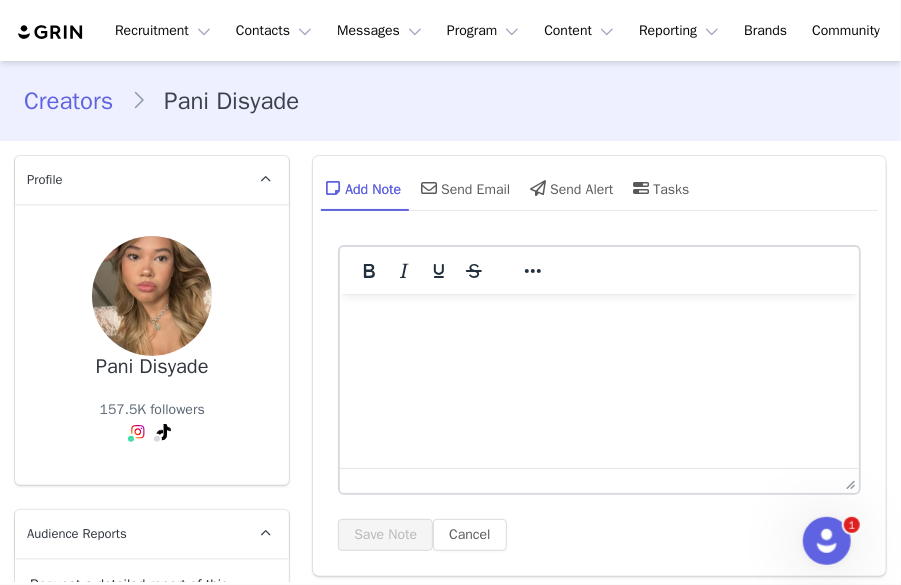 scroll, scrollTop: 1372, scrollLeft: 0, axis: vertical 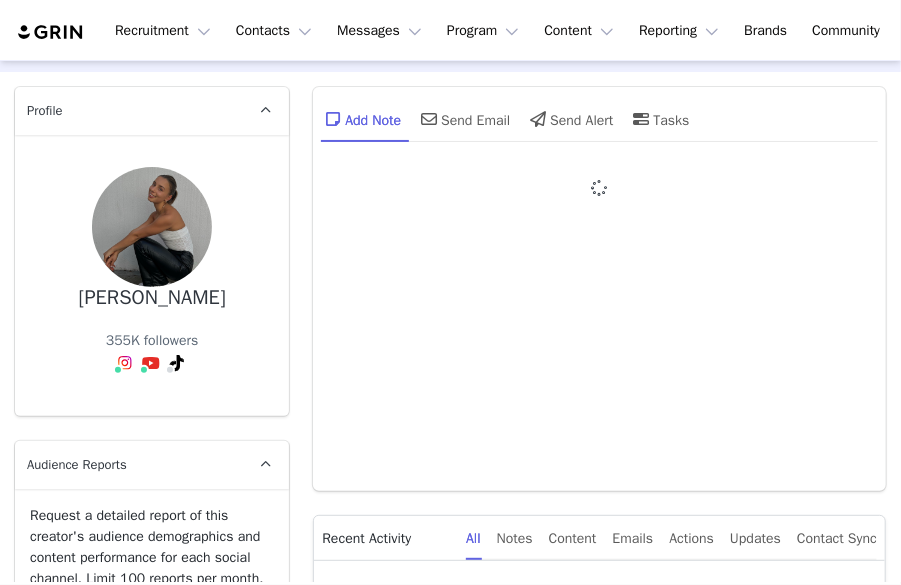 type on "+1 ([GEOGRAPHIC_DATA])" 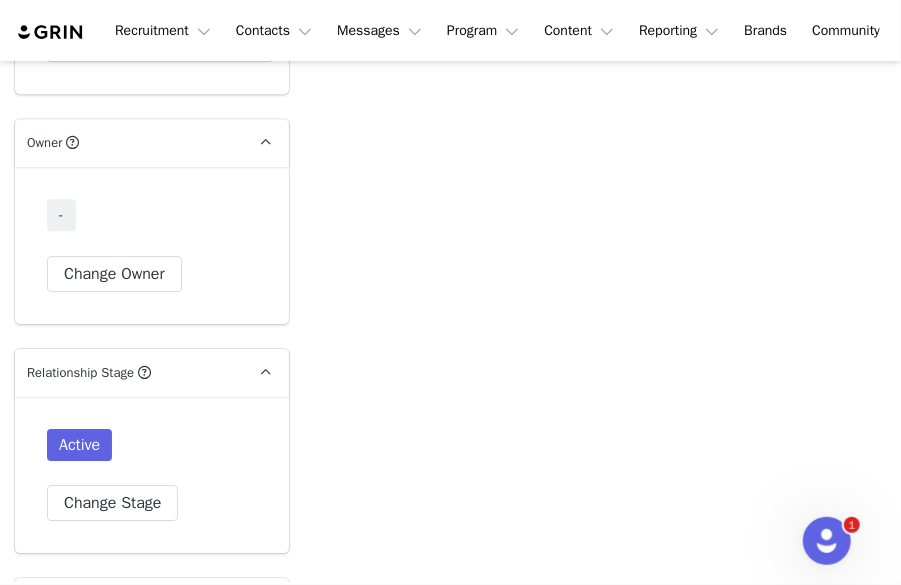 scroll, scrollTop: 4908, scrollLeft: 0, axis: vertical 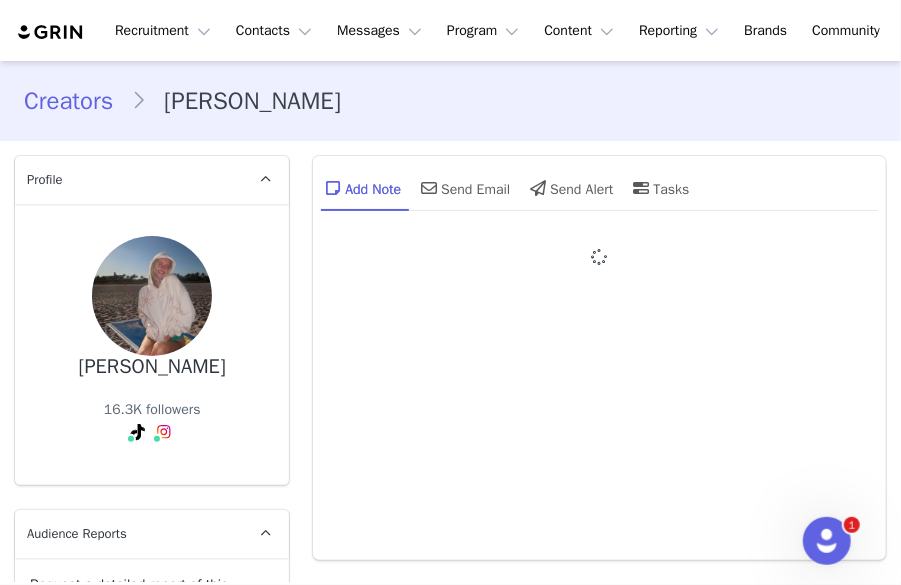 type on "+1 ([GEOGRAPHIC_DATA])" 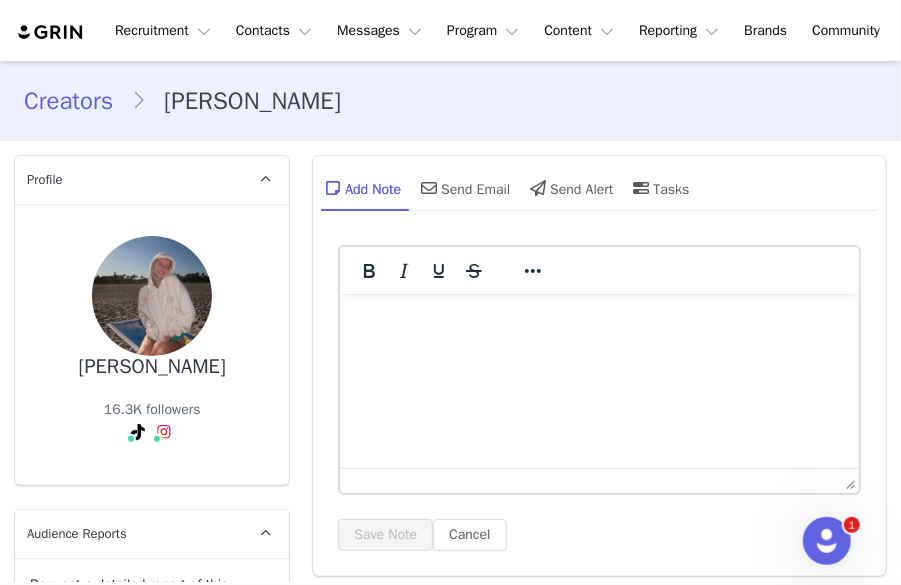 scroll, scrollTop: 0, scrollLeft: 0, axis: both 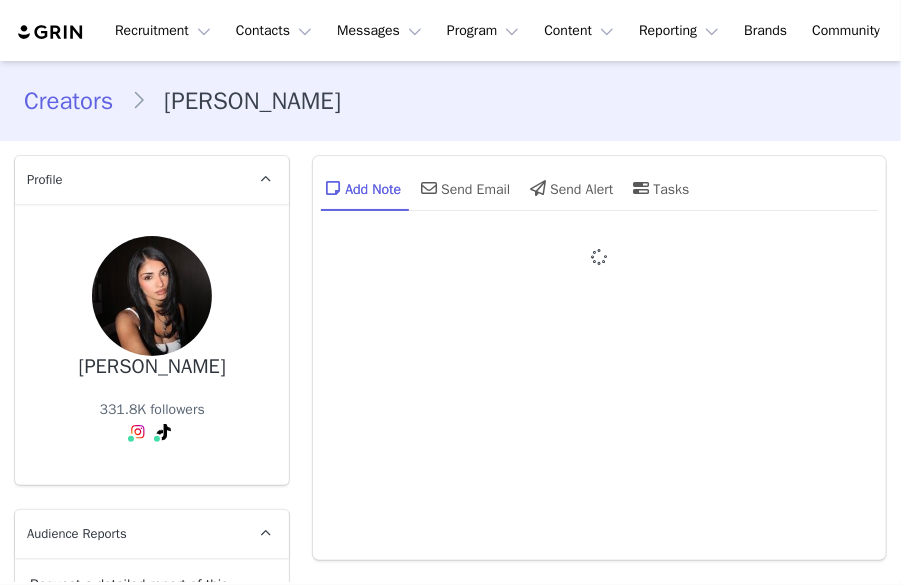 type on "+1 ([GEOGRAPHIC_DATA])" 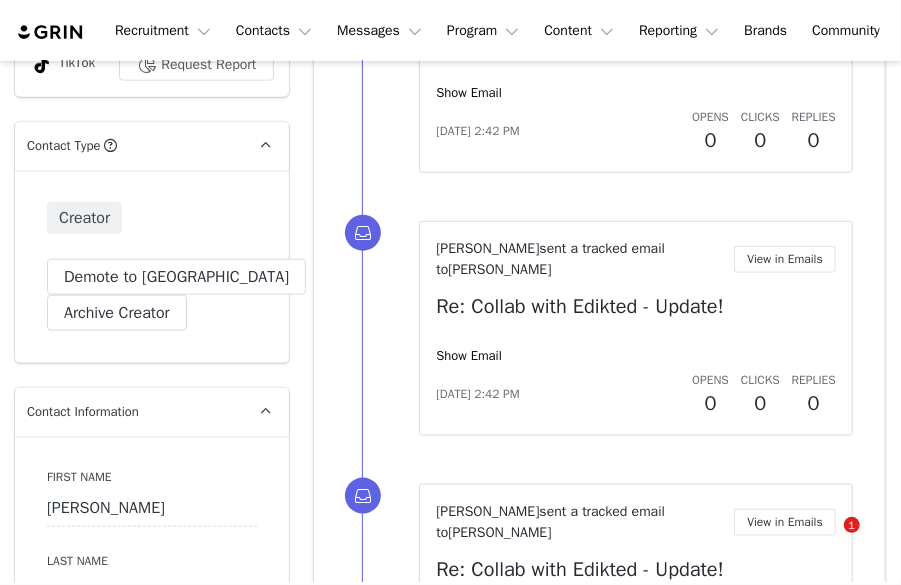 scroll, scrollTop: 0, scrollLeft: 0, axis: both 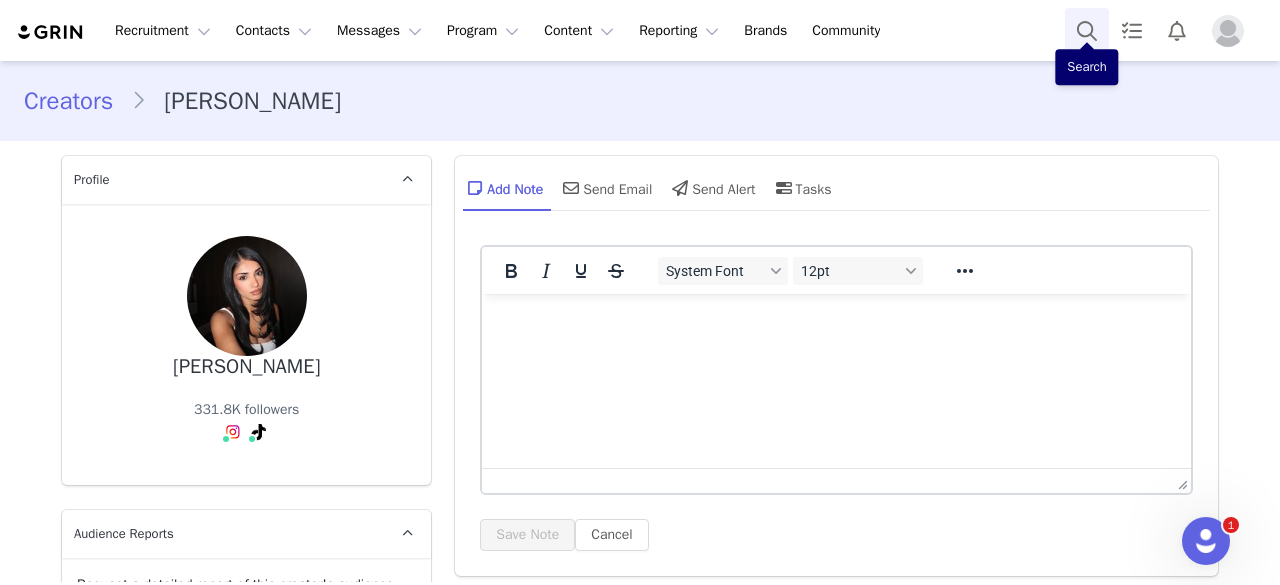 click at bounding box center (1087, 30) 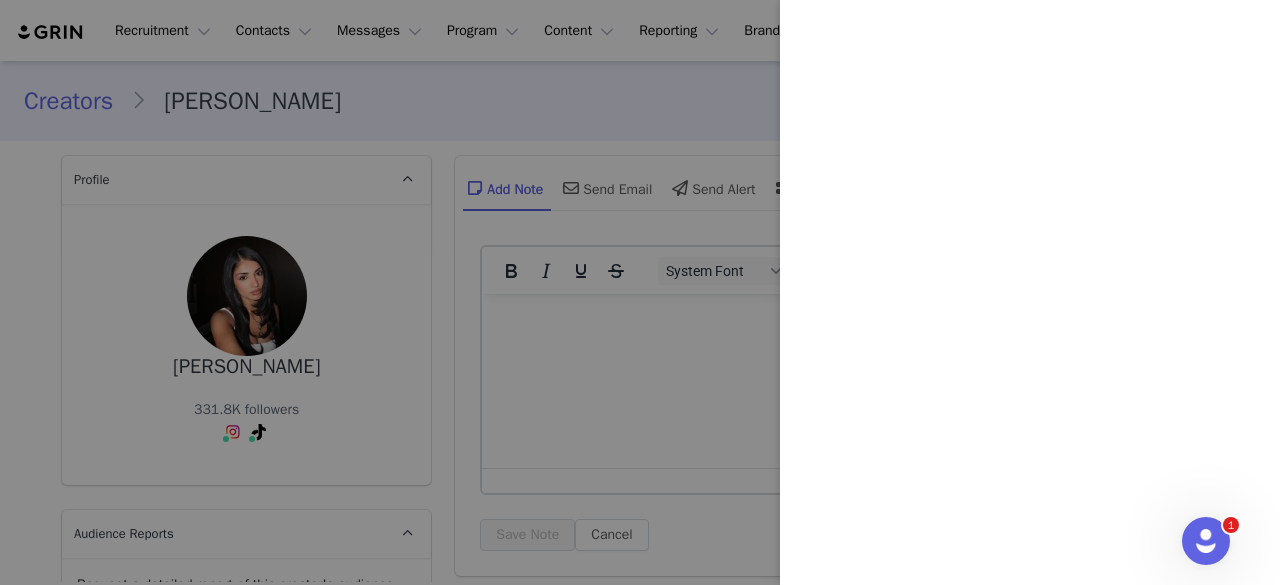 click at bounding box center [640, 292] 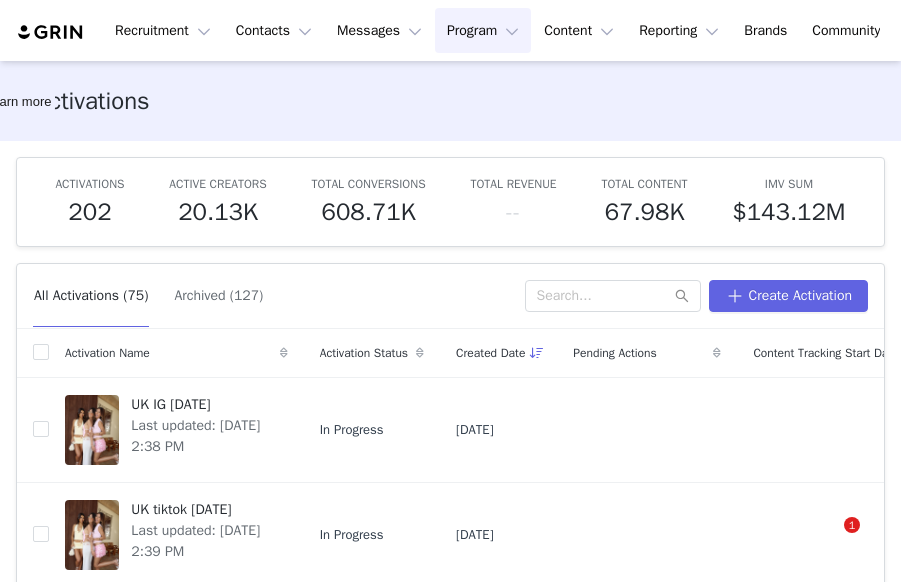 scroll, scrollTop: 0, scrollLeft: 0, axis: both 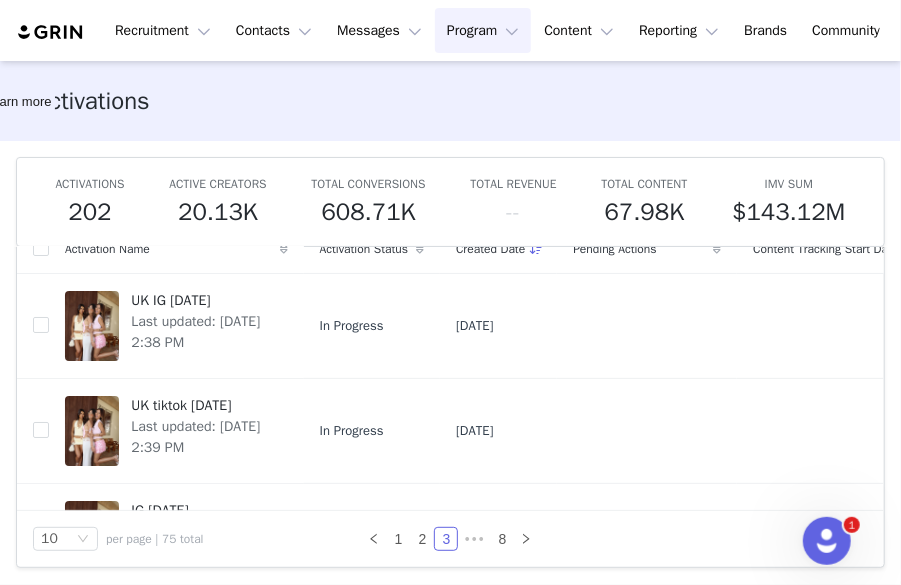 click at bounding box center (51, 32) 